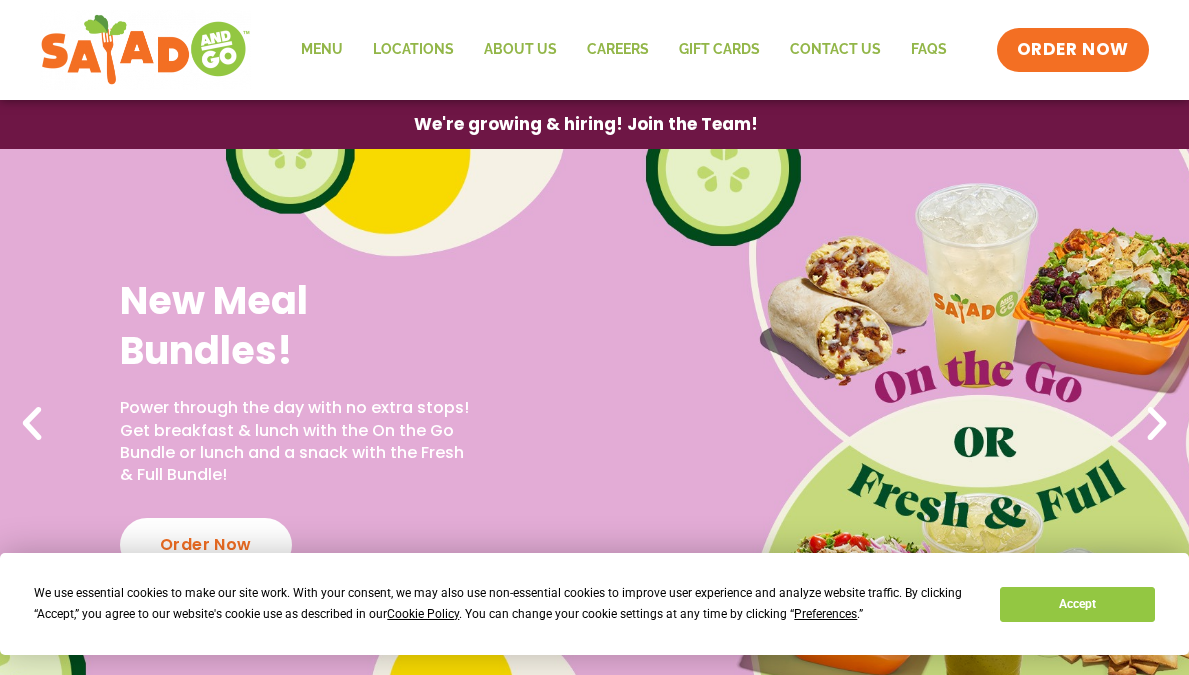 scroll, scrollTop: 0, scrollLeft: 0, axis: both 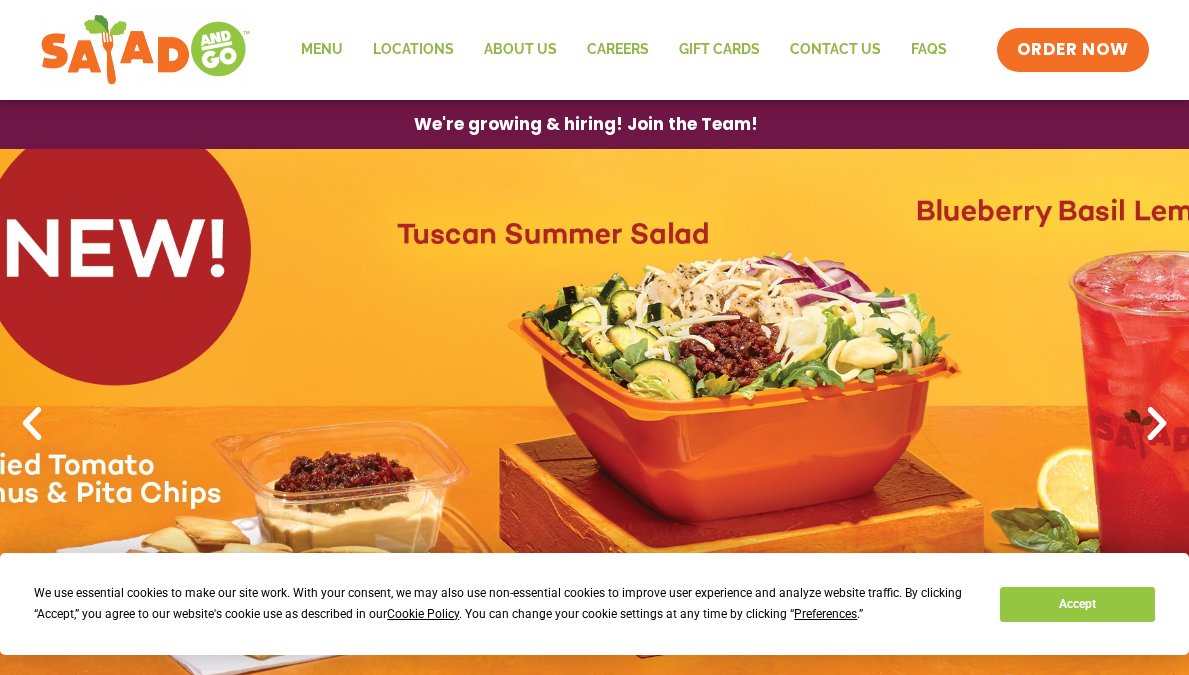 click on "Accept" at bounding box center (1077, 604) 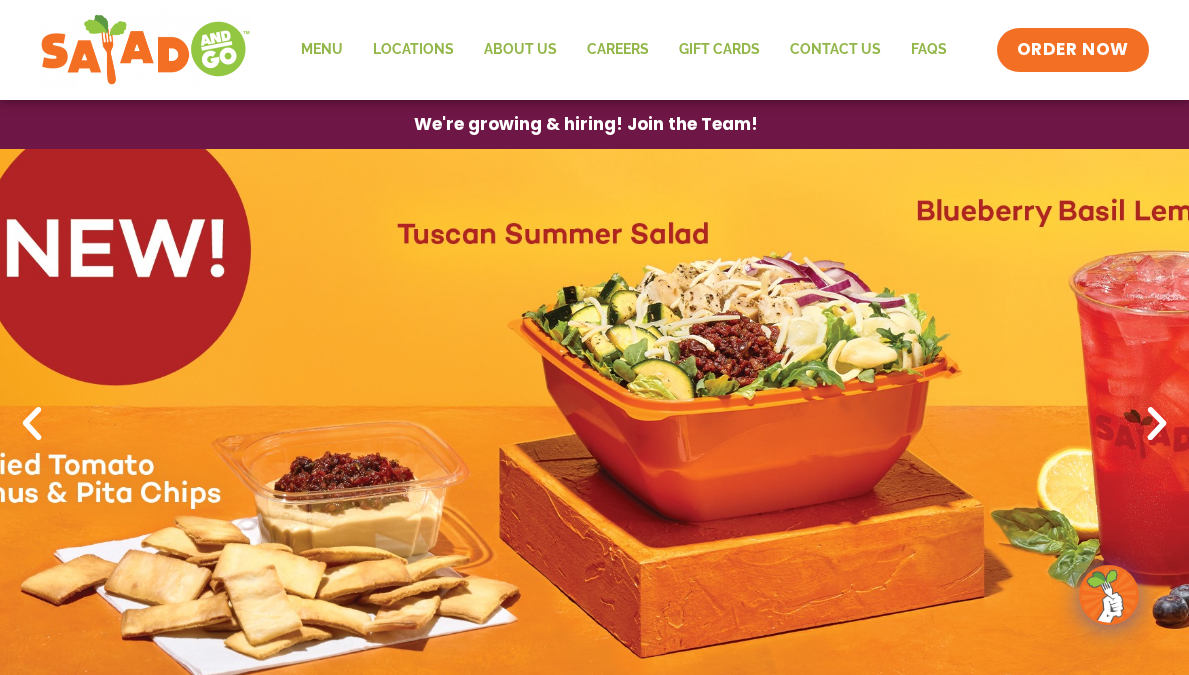 click at bounding box center [32, 424] 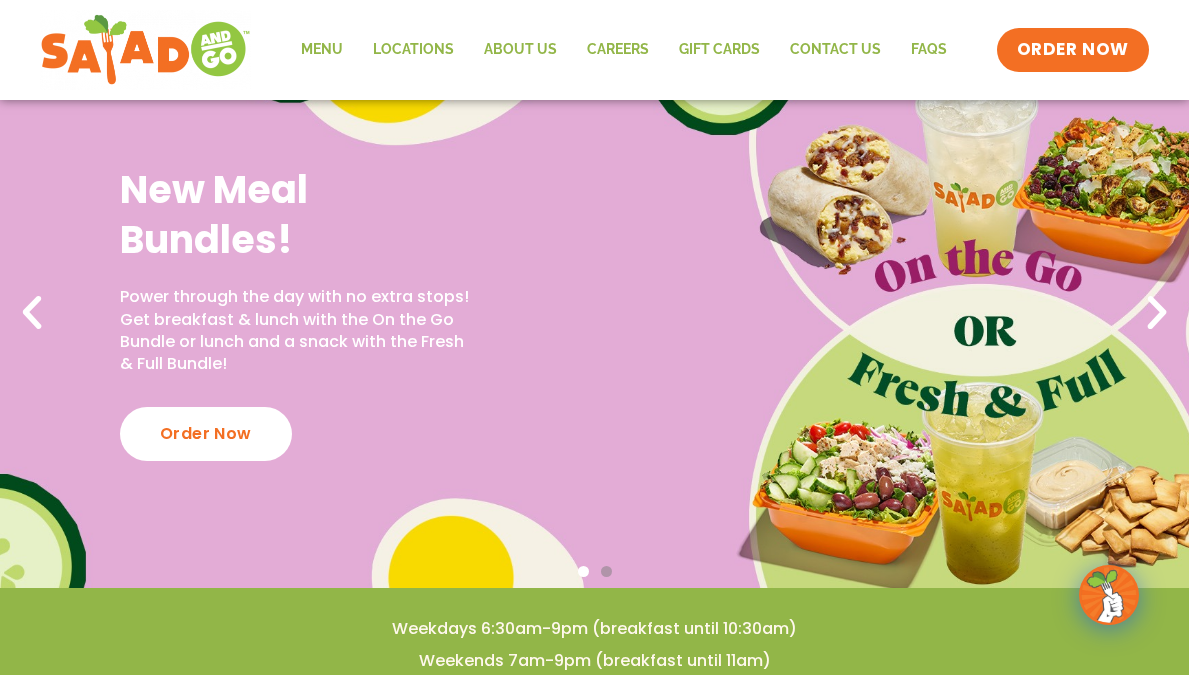 scroll, scrollTop: 111, scrollLeft: 0, axis: vertical 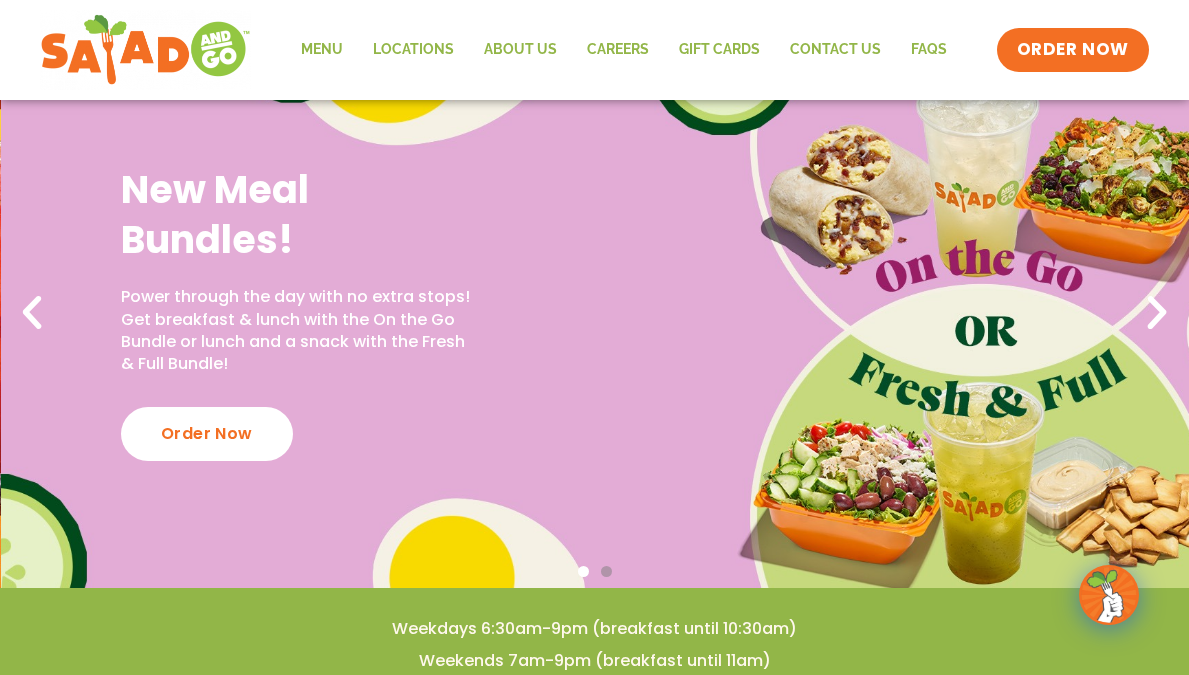 click on "Power through the day with no extra stops! Get breakfast & lunch with the On the Go Bundle or lunch and a snack with the Fresh & Full Bundle!" at bounding box center (297, 331) 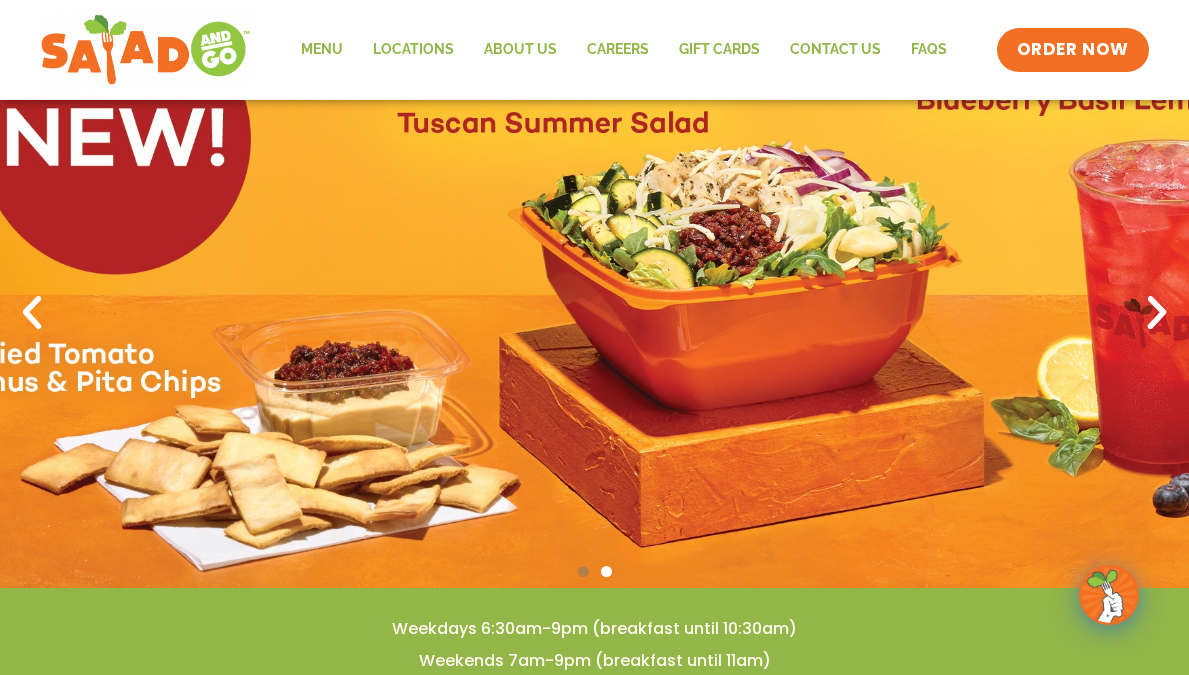 click at bounding box center (1157, 313) 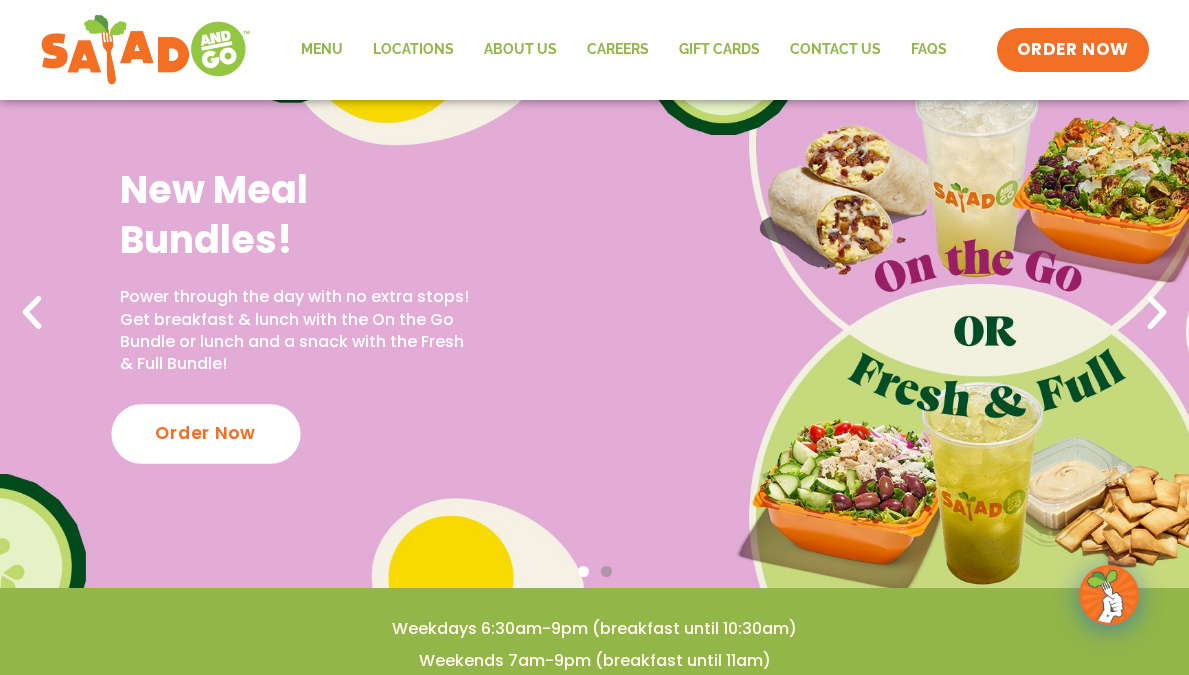 click on "Order Now" at bounding box center [205, 433] 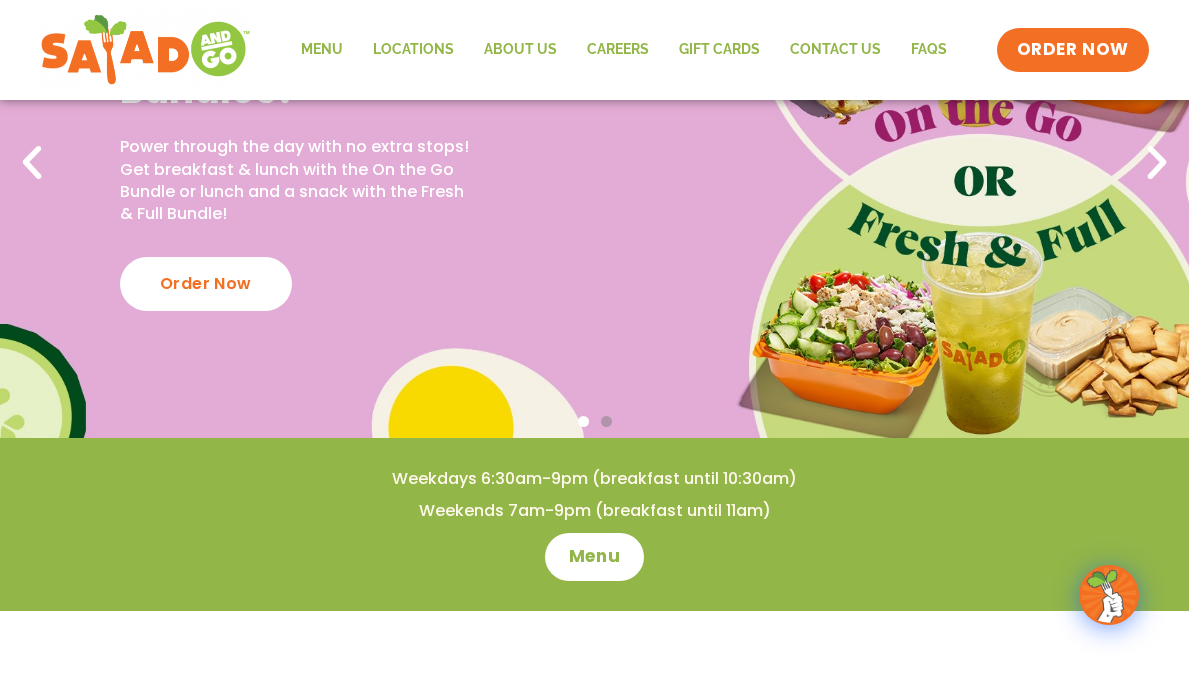 scroll, scrollTop: 261, scrollLeft: 0, axis: vertical 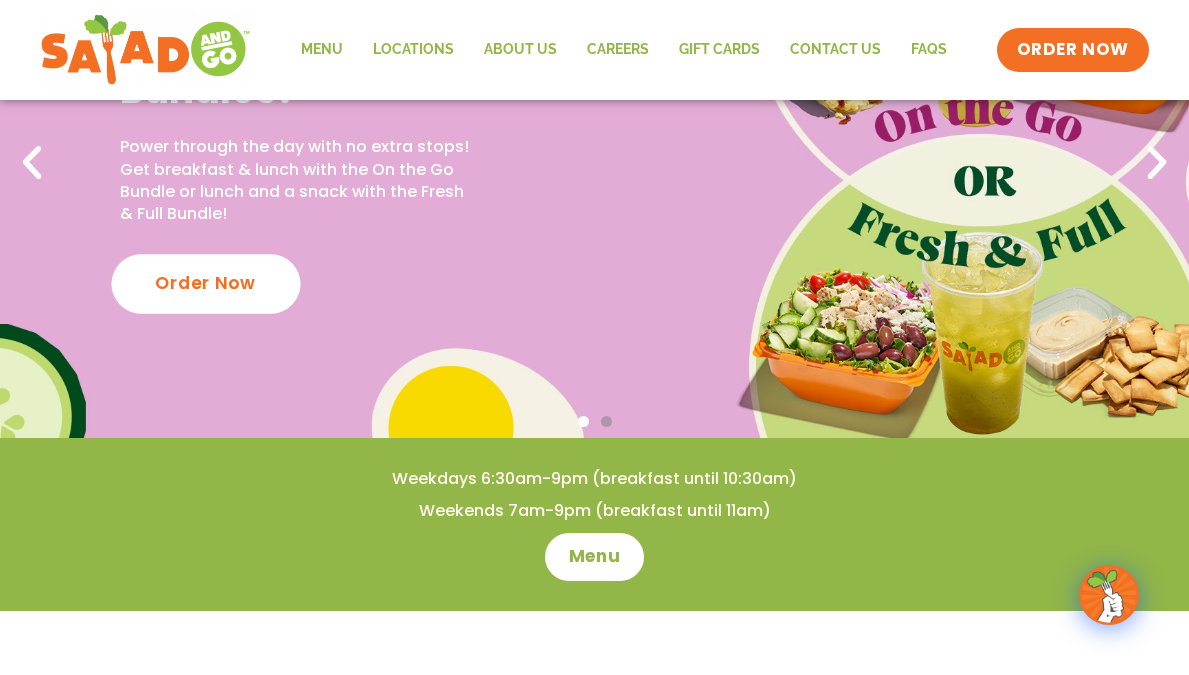 click on "Order Now" at bounding box center (205, 283) 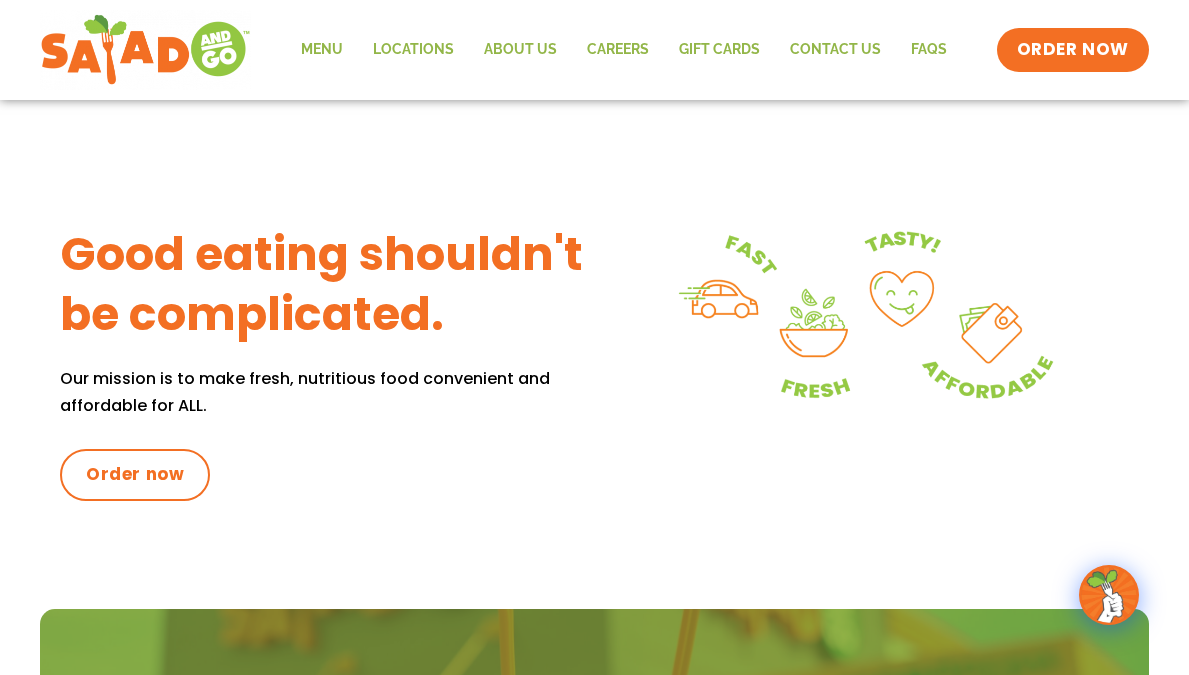 scroll, scrollTop: 777, scrollLeft: 0, axis: vertical 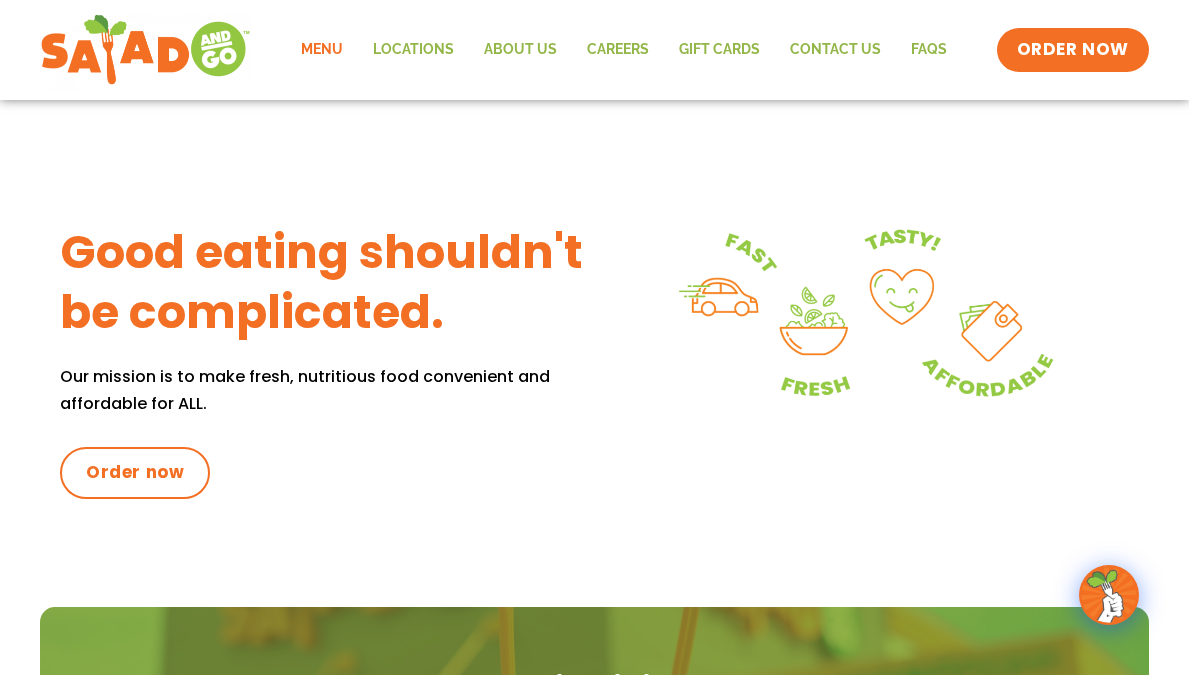 click on "Menu" 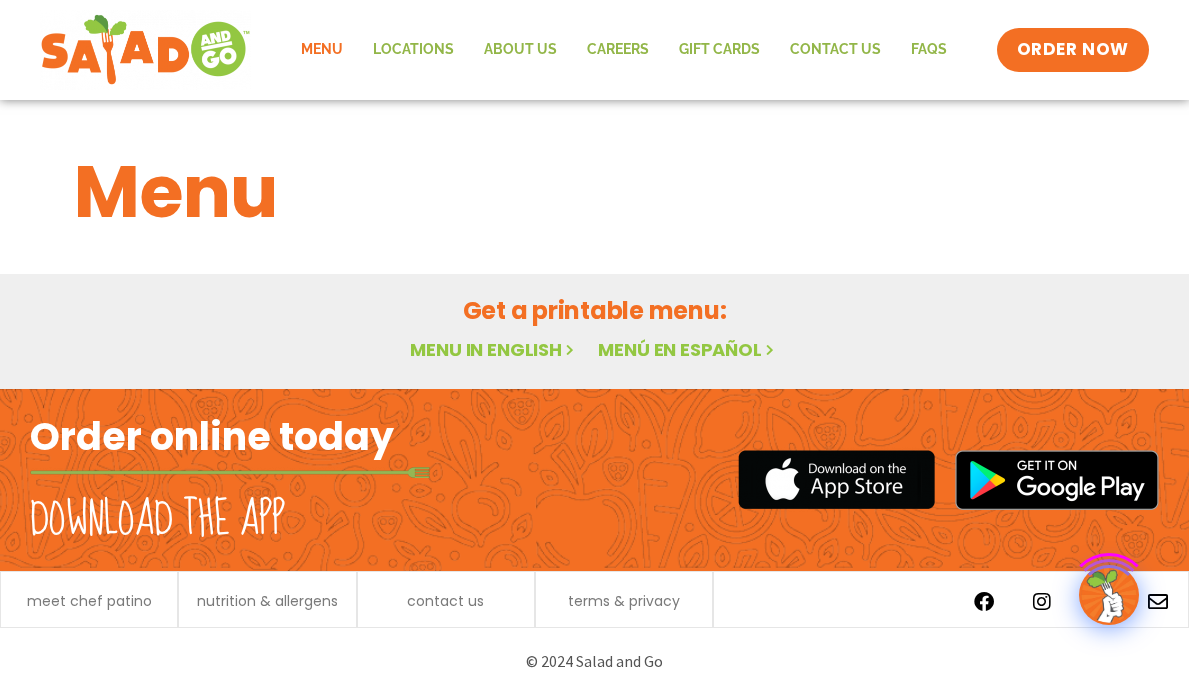 scroll, scrollTop: 0, scrollLeft: 0, axis: both 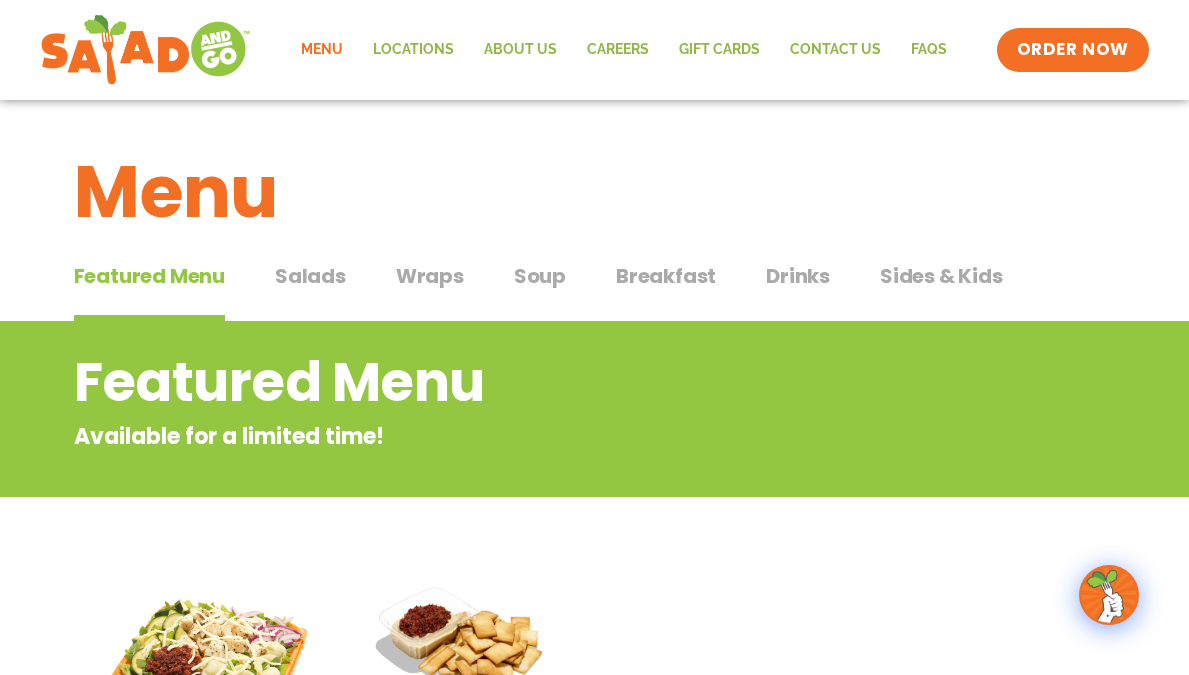 click on "Salads" at bounding box center (310, 276) 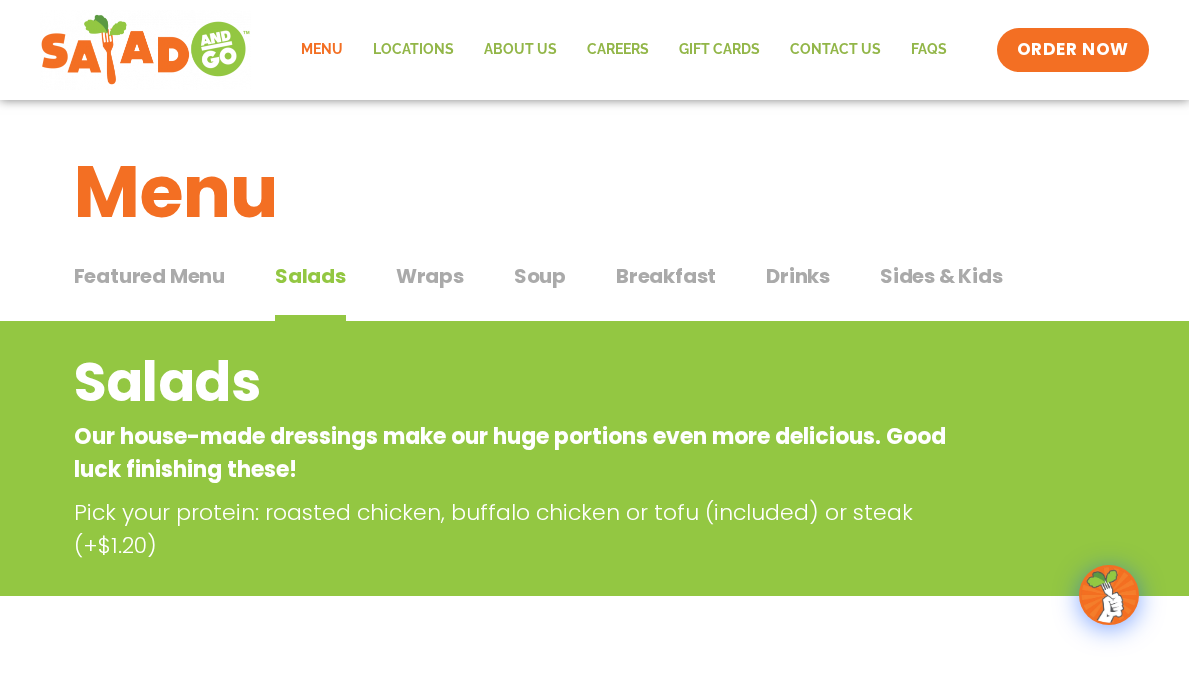 scroll, scrollTop: 0, scrollLeft: 0, axis: both 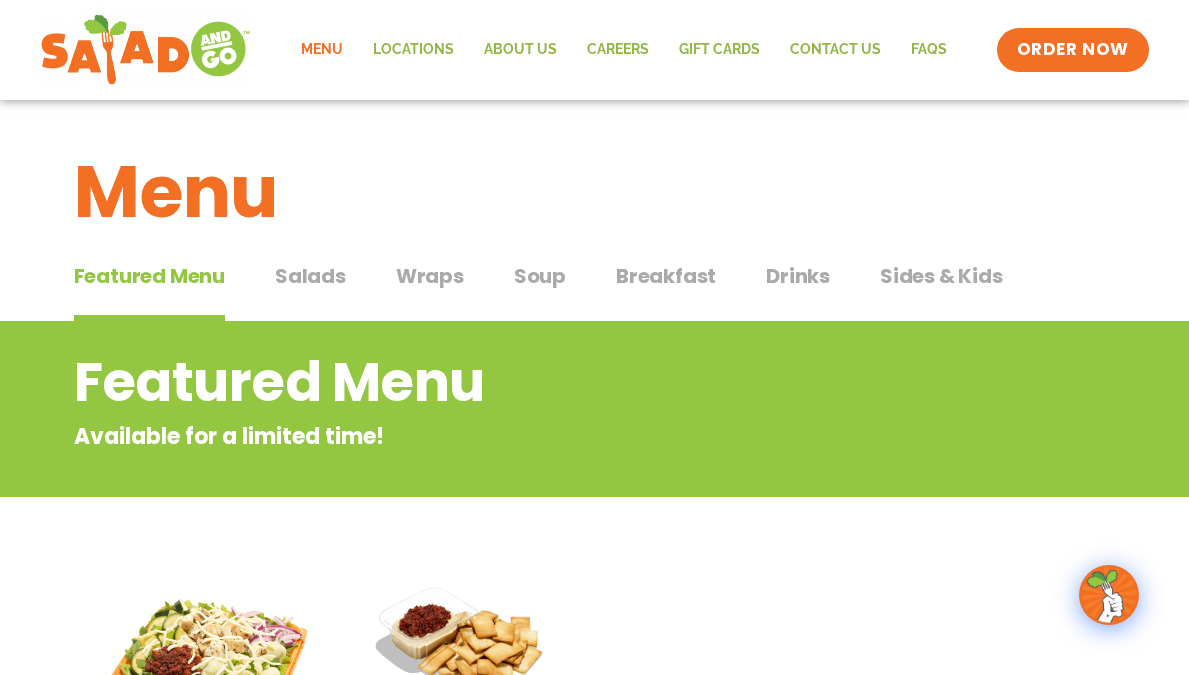 click on "Salads" at bounding box center (310, 276) 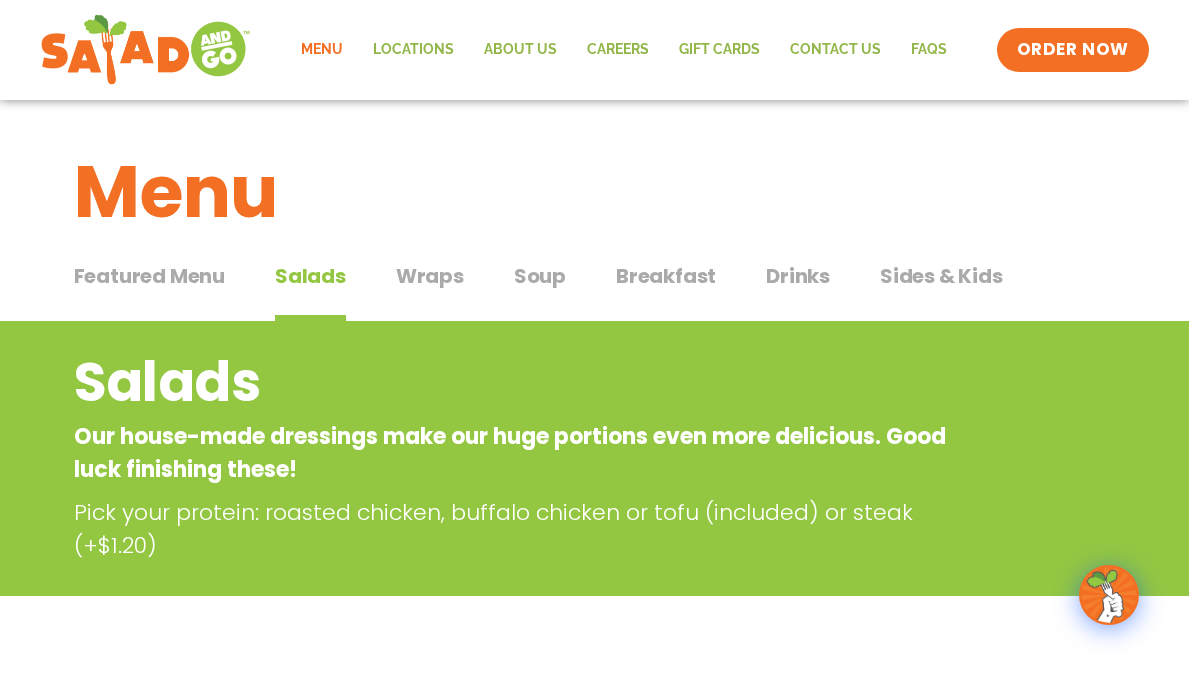 click on "Wraps" at bounding box center [430, 276] 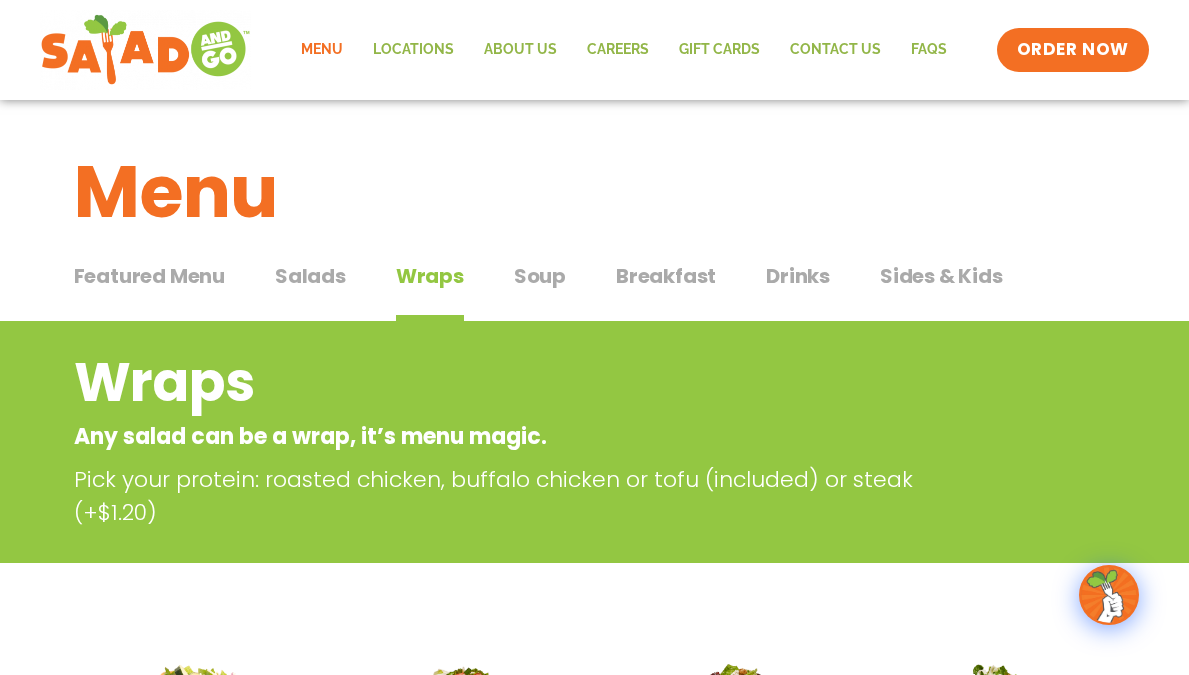 click on "Featured Menu   Featured Menu       Salads   Salads       Wraps   Wraps       Soup   Soup       Breakfast   Breakfast       Drinks   Drinks       Sides & Kids   Sides & Kids" at bounding box center [595, 288] 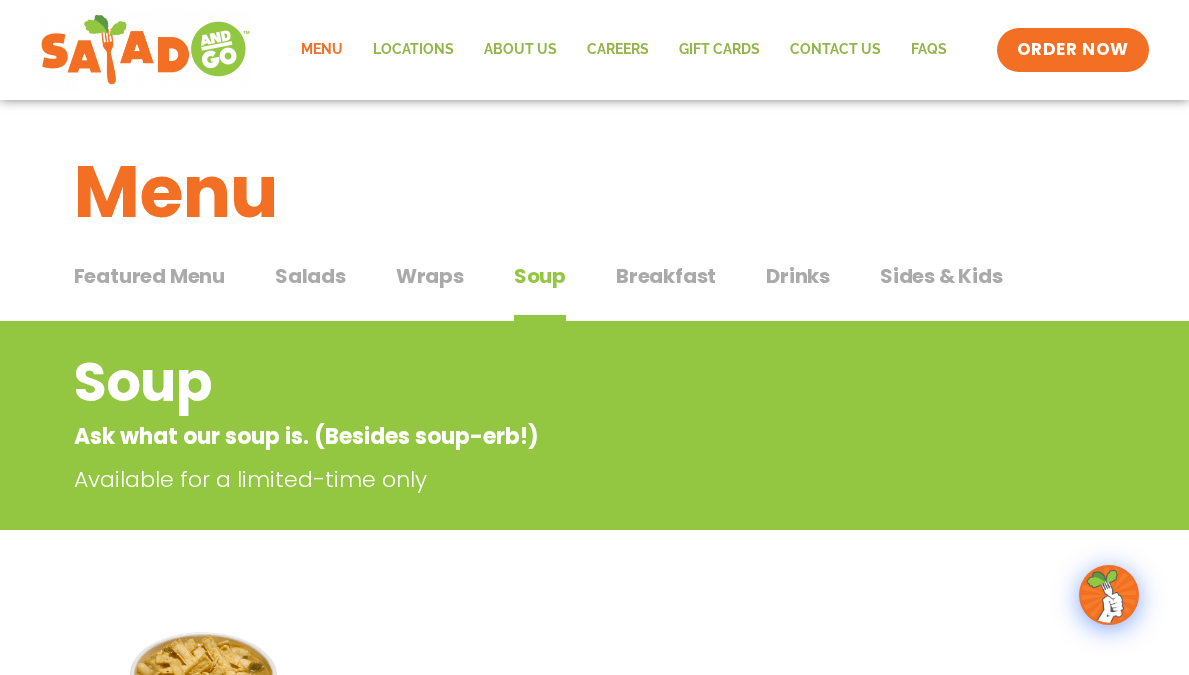 click on "Breakfast" at bounding box center [666, 276] 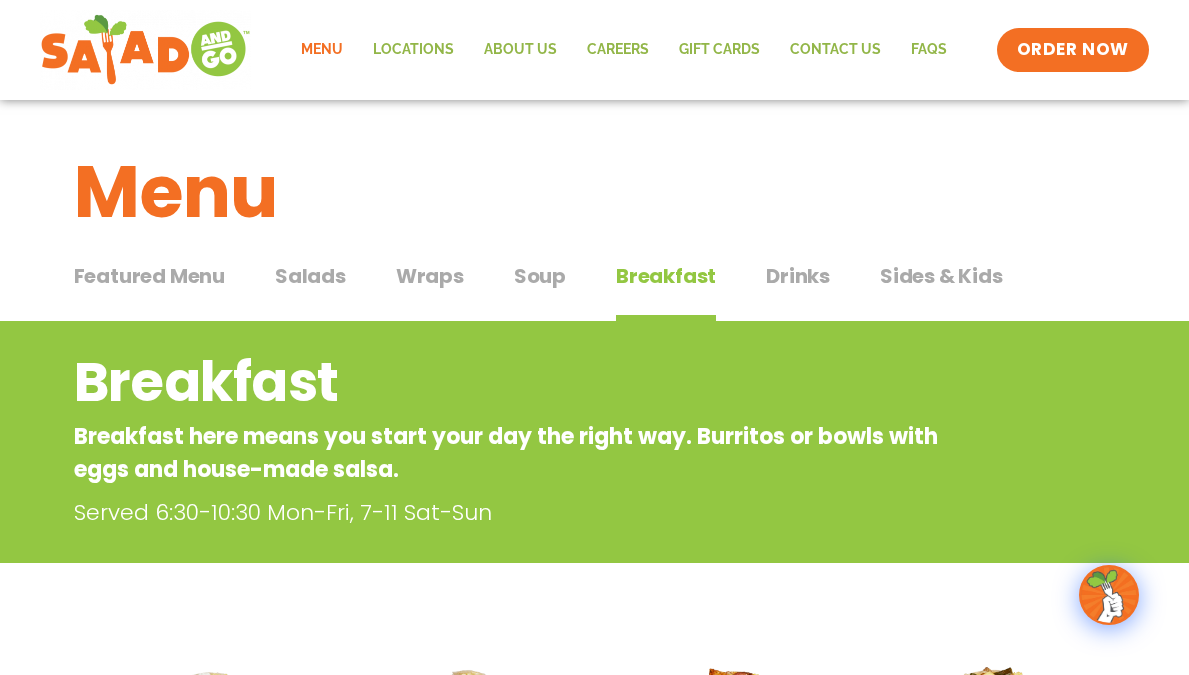 scroll, scrollTop: 0, scrollLeft: 0, axis: both 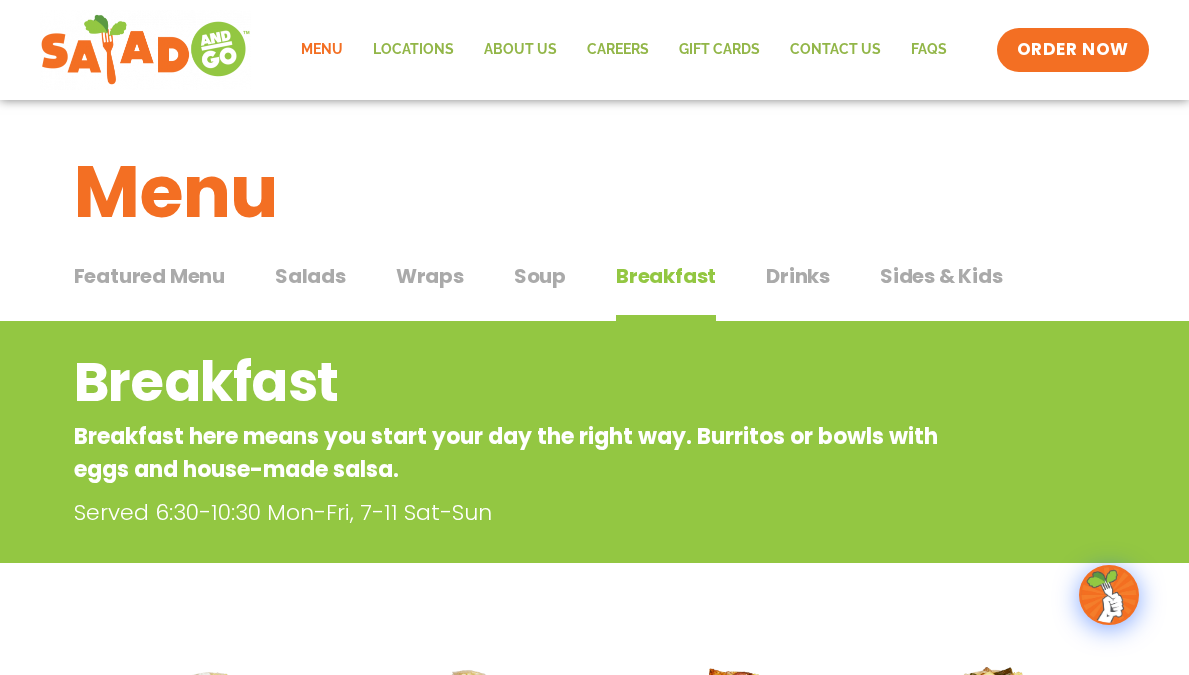 click on "Drinks" at bounding box center [798, 276] 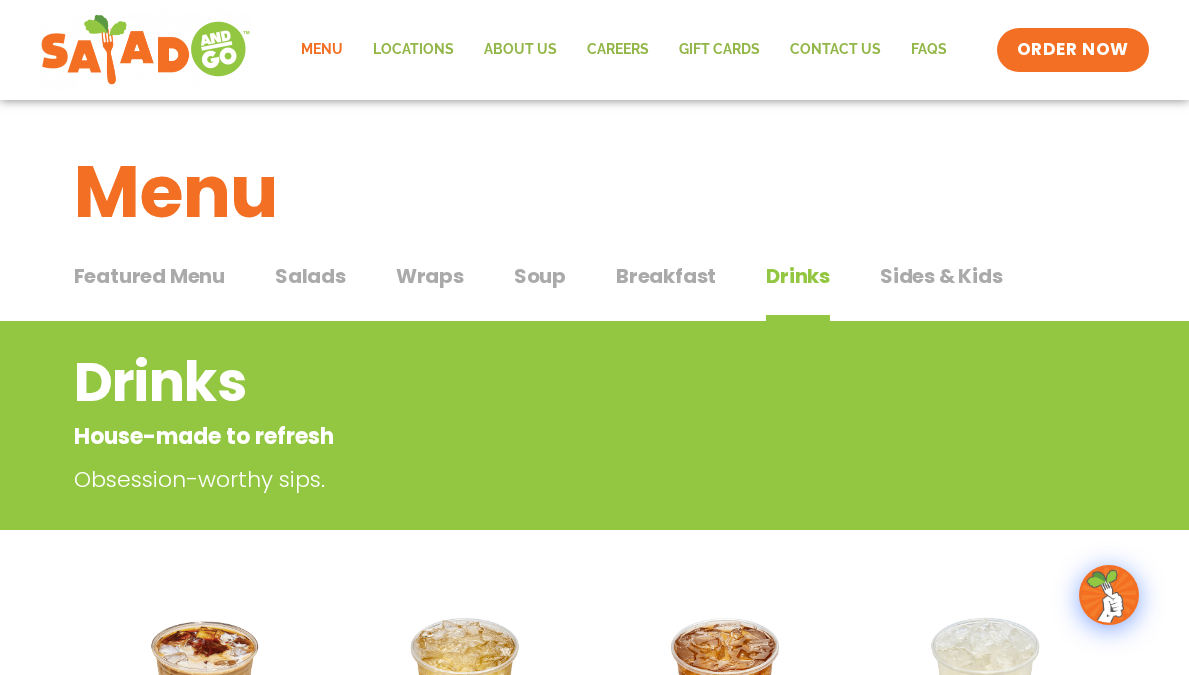click on "Sides & Kids" at bounding box center (941, 276) 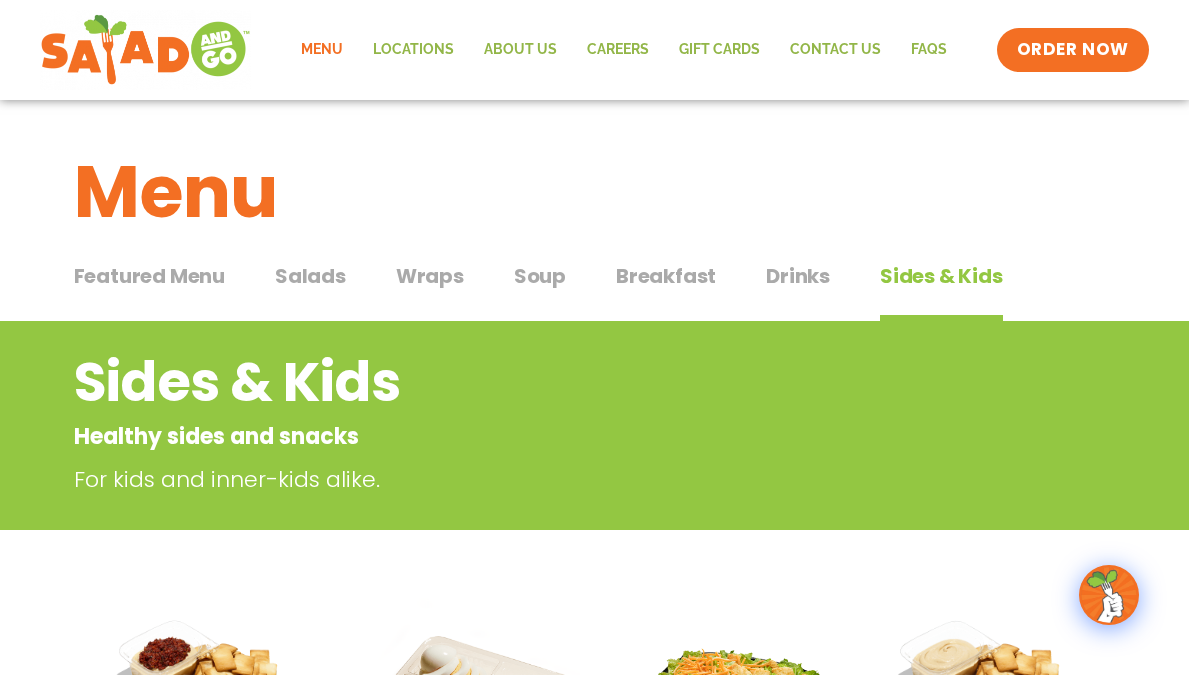 scroll, scrollTop: 0, scrollLeft: 0, axis: both 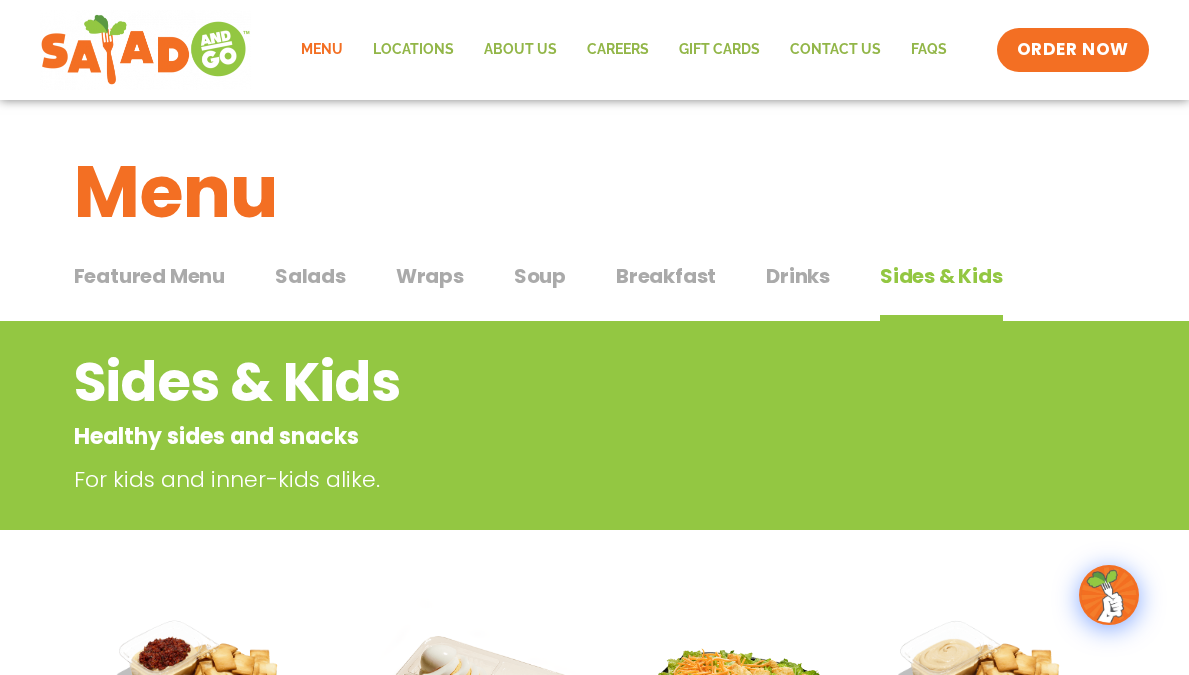click on "Featured Menu" at bounding box center [149, 276] 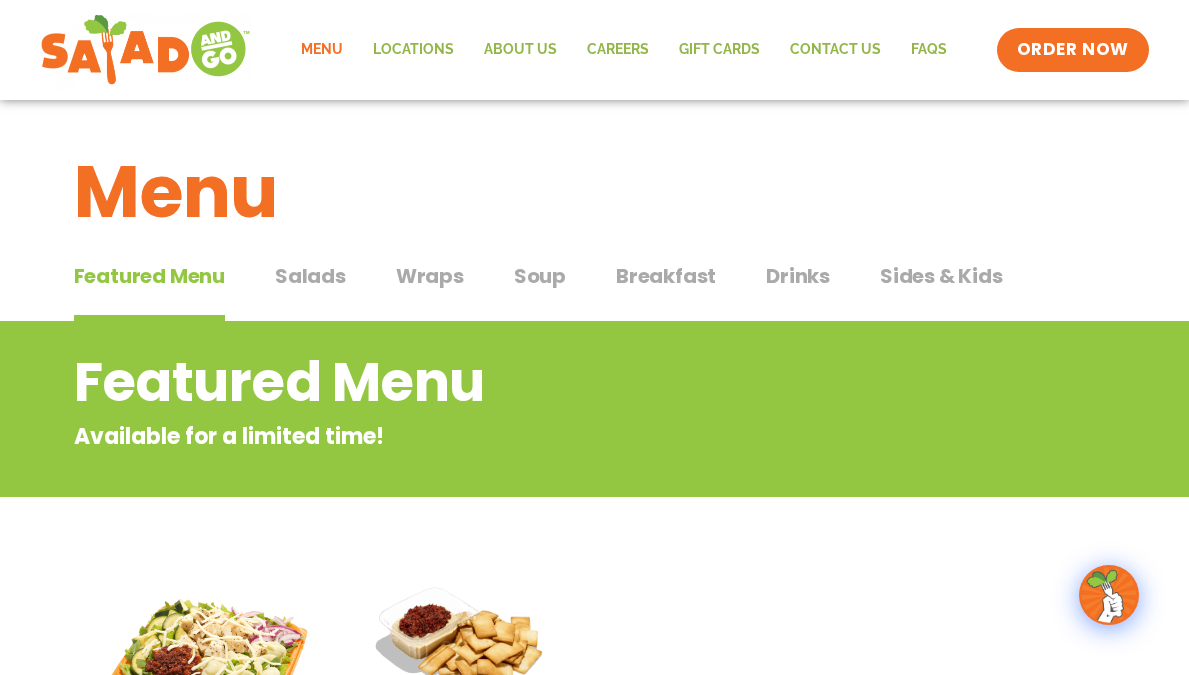 click on "Salads" at bounding box center (310, 276) 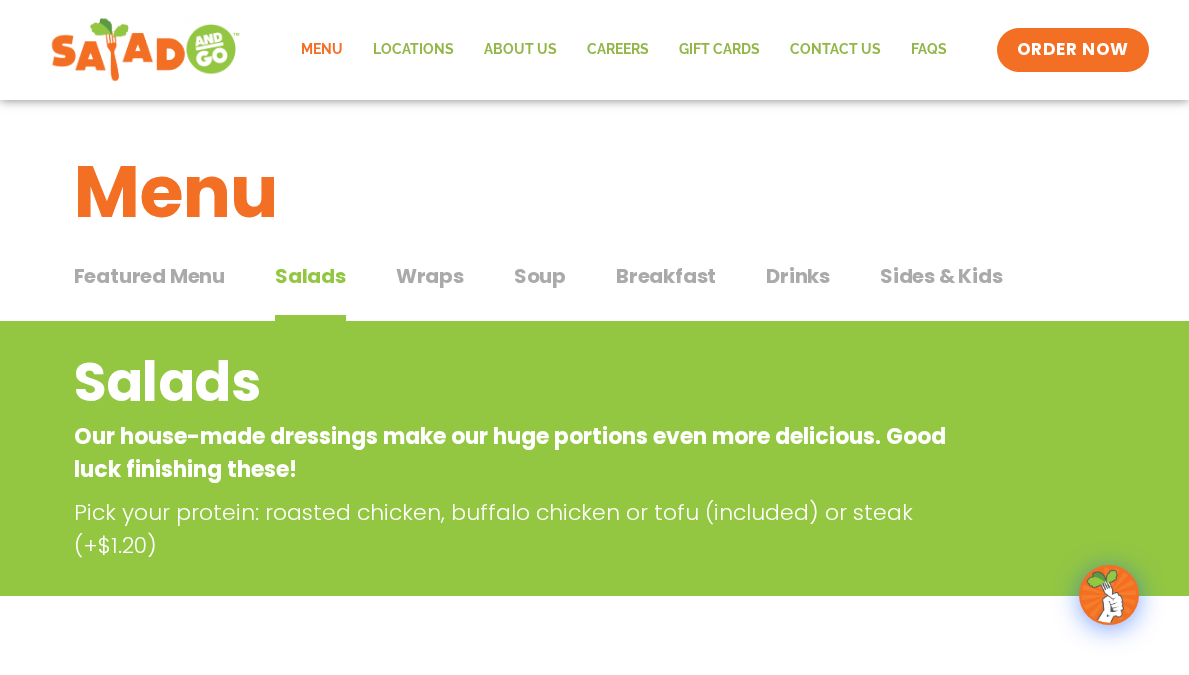 scroll, scrollTop: -1, scrollLeft: 0, axis: vertical 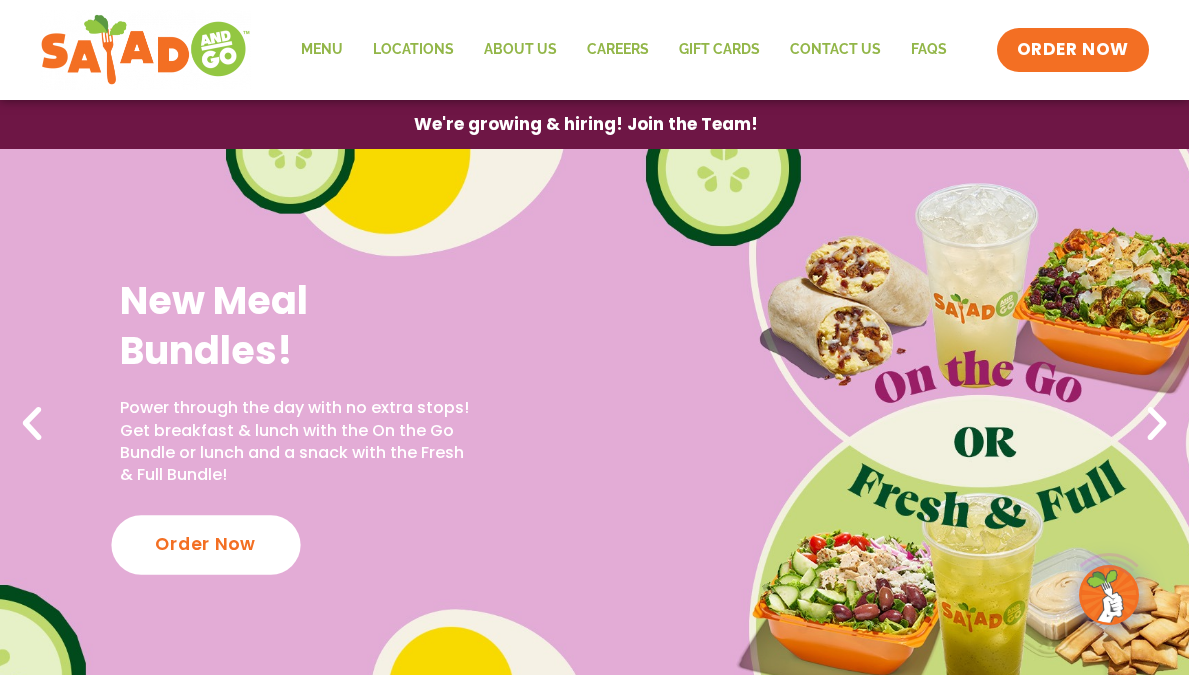 click on "Order Now" at bounding box center [205, 544] 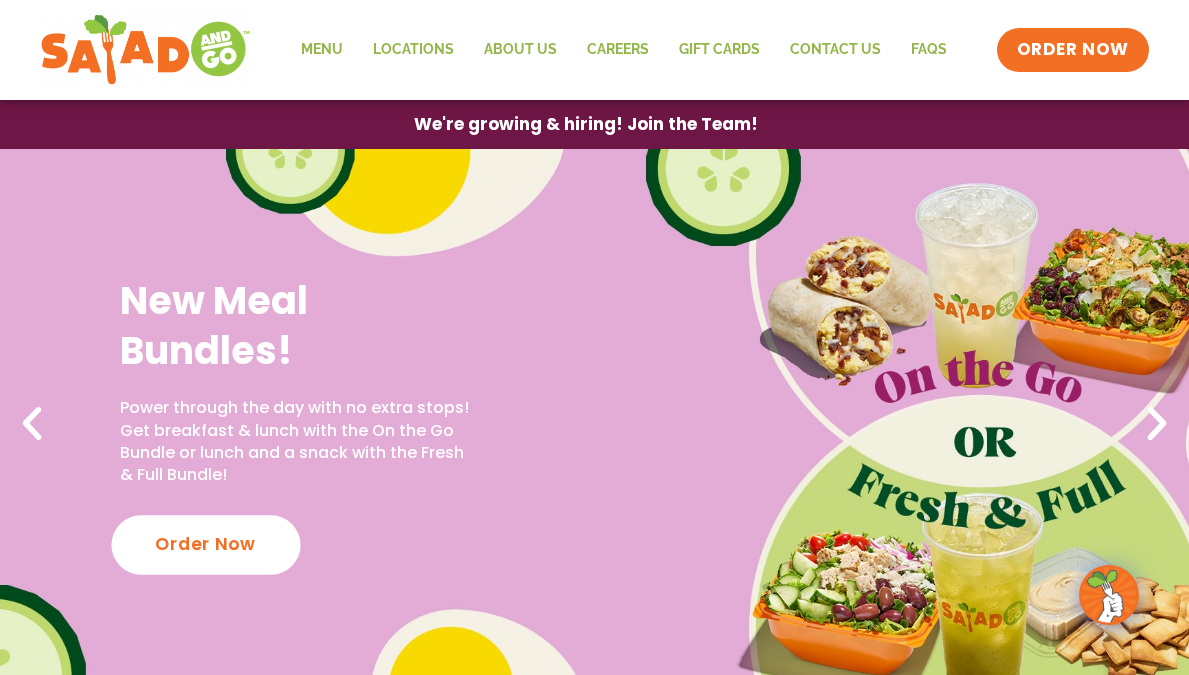 click on "Order Now" at bounding box center [205, 544] 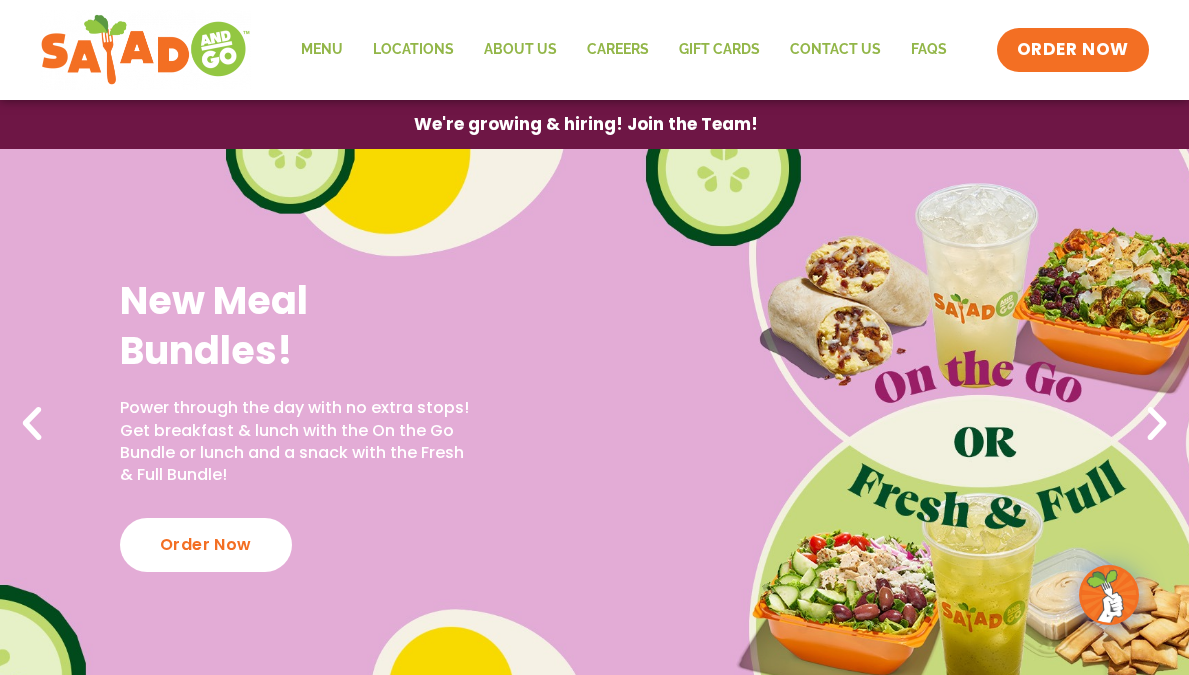 click on "New Meal Bundles! Power through the day with no extra stops! Get breakfast & lunch with the On the Go Bundle or lunch and a snack with the Fresh & Full Bundle! Order Now" at bounding box center (296, 423) 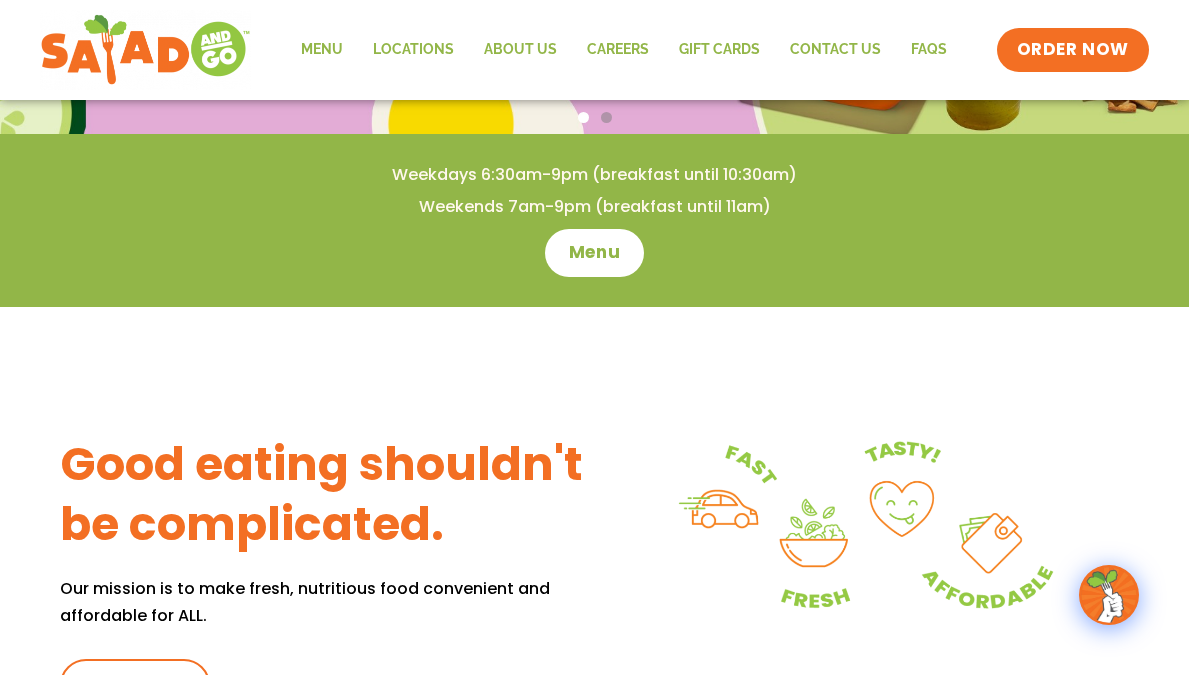 scroll, scrollTop: 117, scrollLeft: 0, axis: vertical 